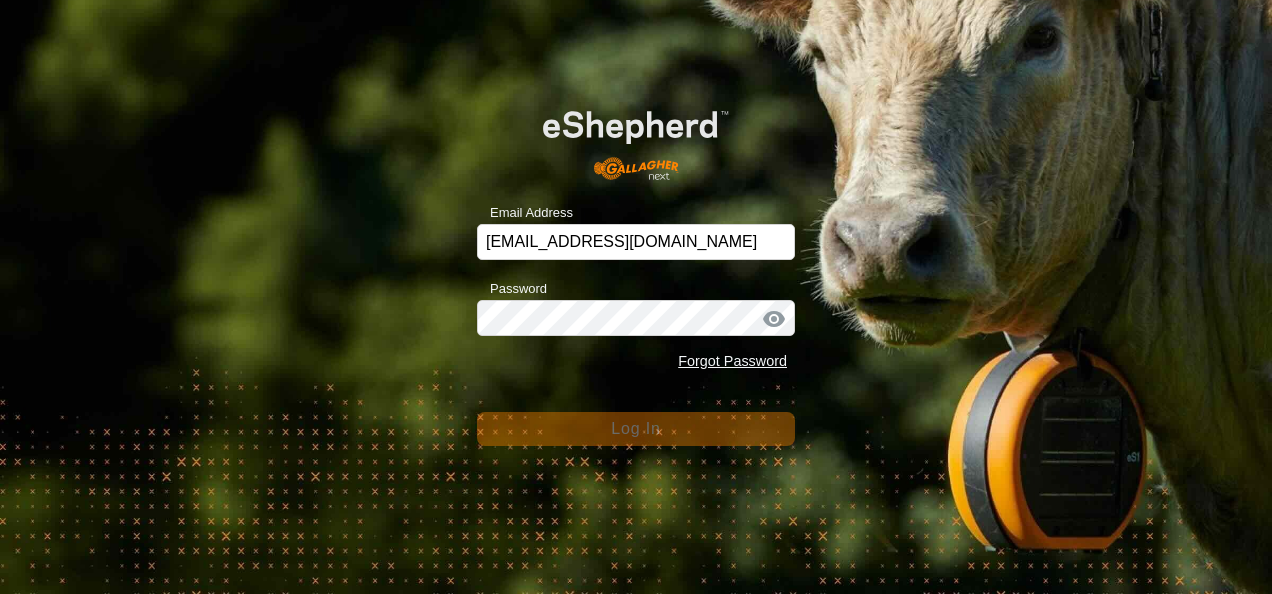 scroll, scrollTop: 0, scrollLeft: 0, axis: both 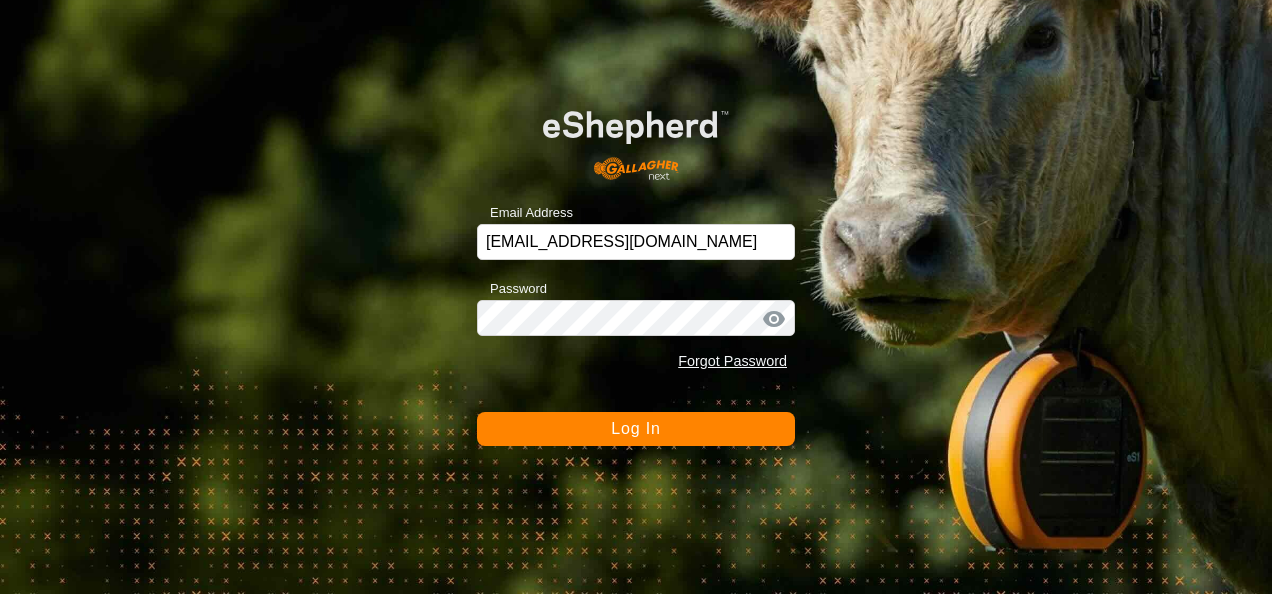 click on "Log In" 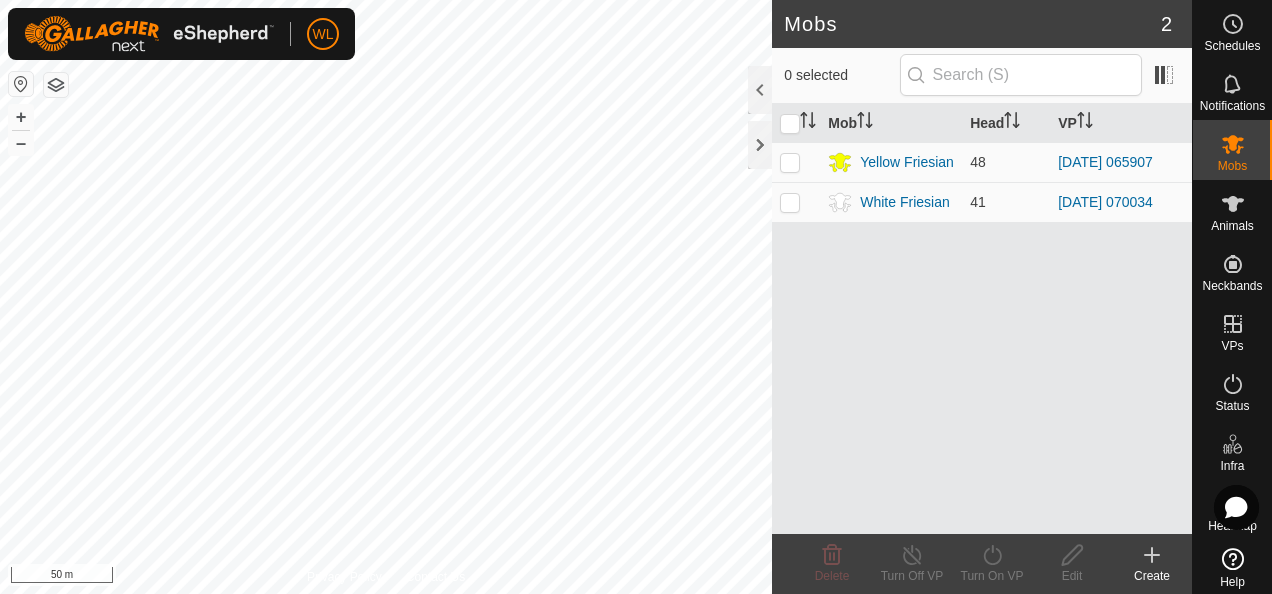 scroll, scrollTop: 0, scrollLeft: 0, axis: both 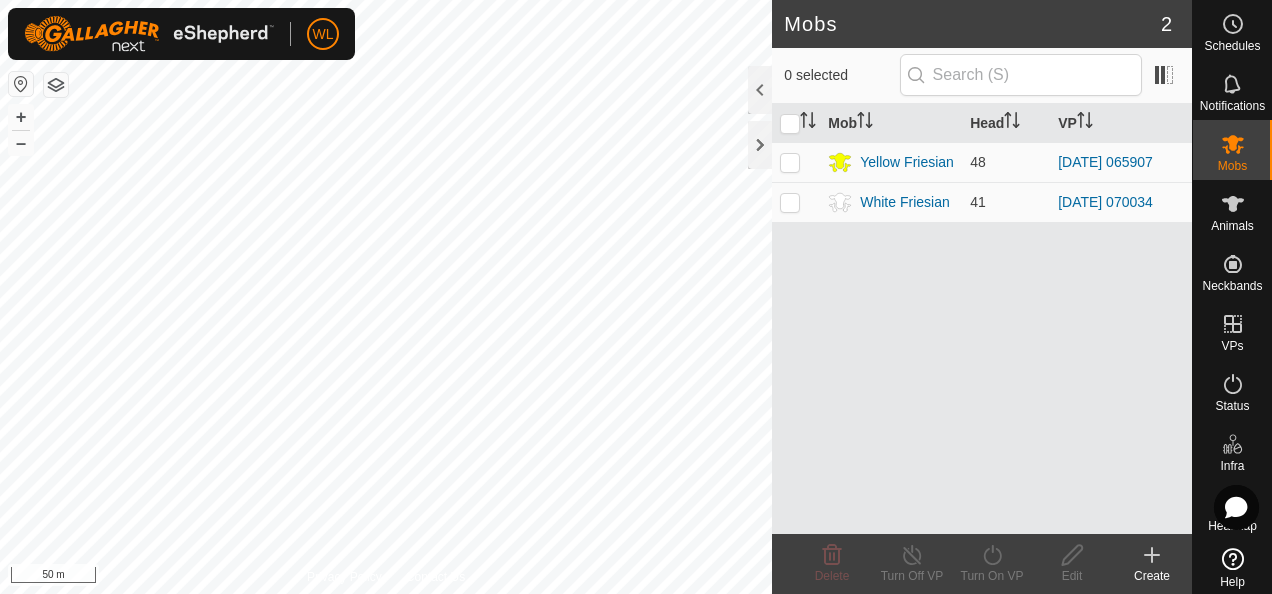 click on "WL Schedules Notifications Mobs Animals Neckbands VPs Status Infra Heatmap Help Mobs 2  0 selected   Mob   Head   VP  Yellow Friesian 48 2025-07-29 065907 White Friesian  41 2025-07-29 070034 Delete  Turn Off VP   Turn On VP   Edit   Create  Privacy Policy Contact Us
Y3
2341636450
Yellow Friesian
2025-07-29 065907 + – ⇧ i 50 m
init init" at bounding box center (636, 297) 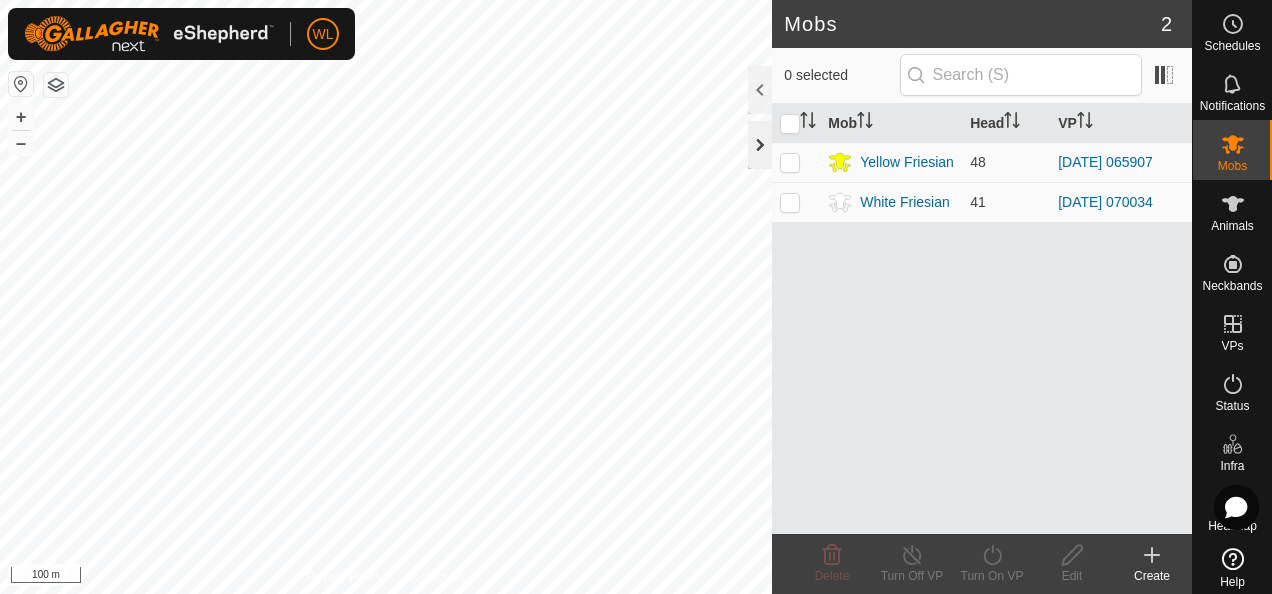 click 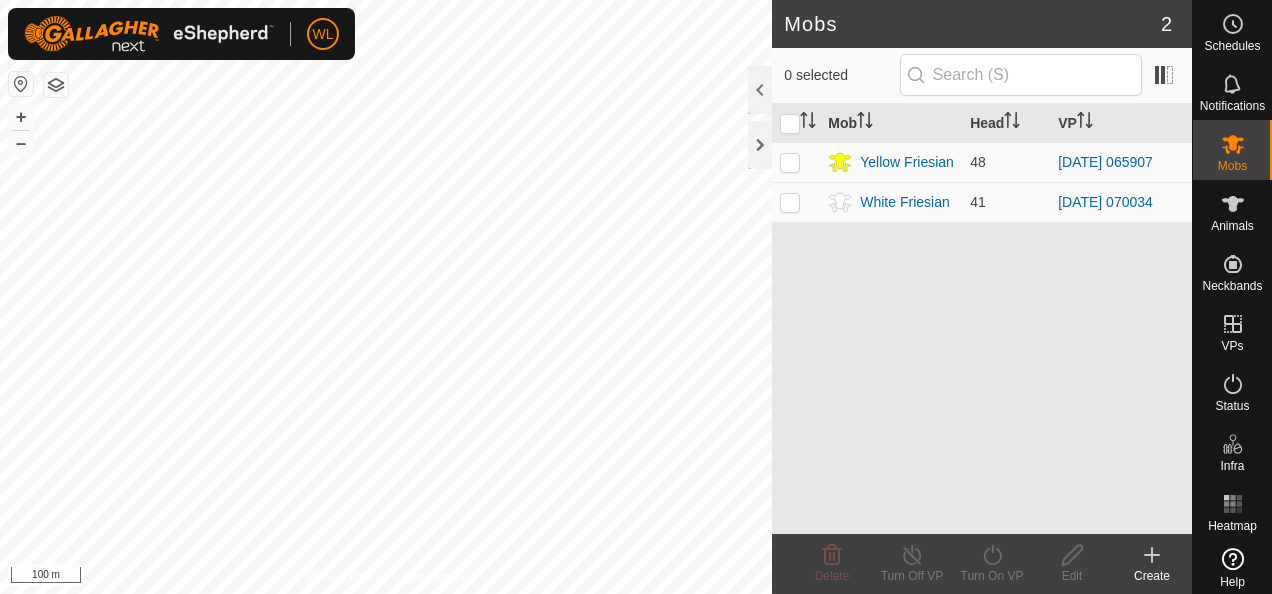 scroll, scrollTop: 0, scrollLeft: 0, axis: both 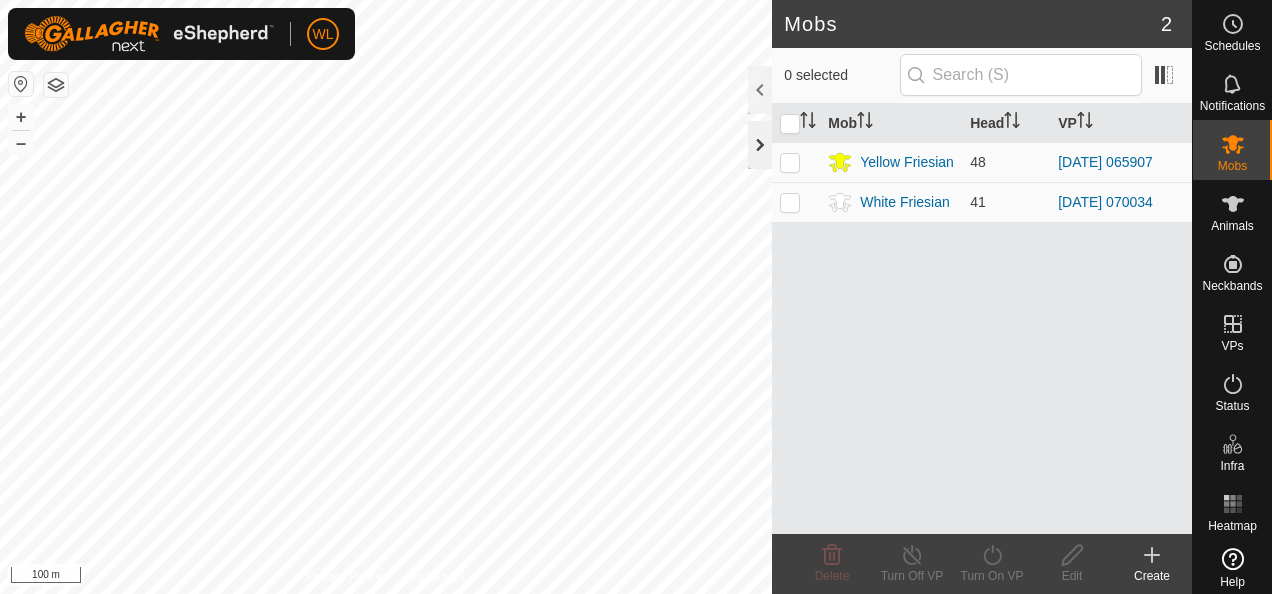 click 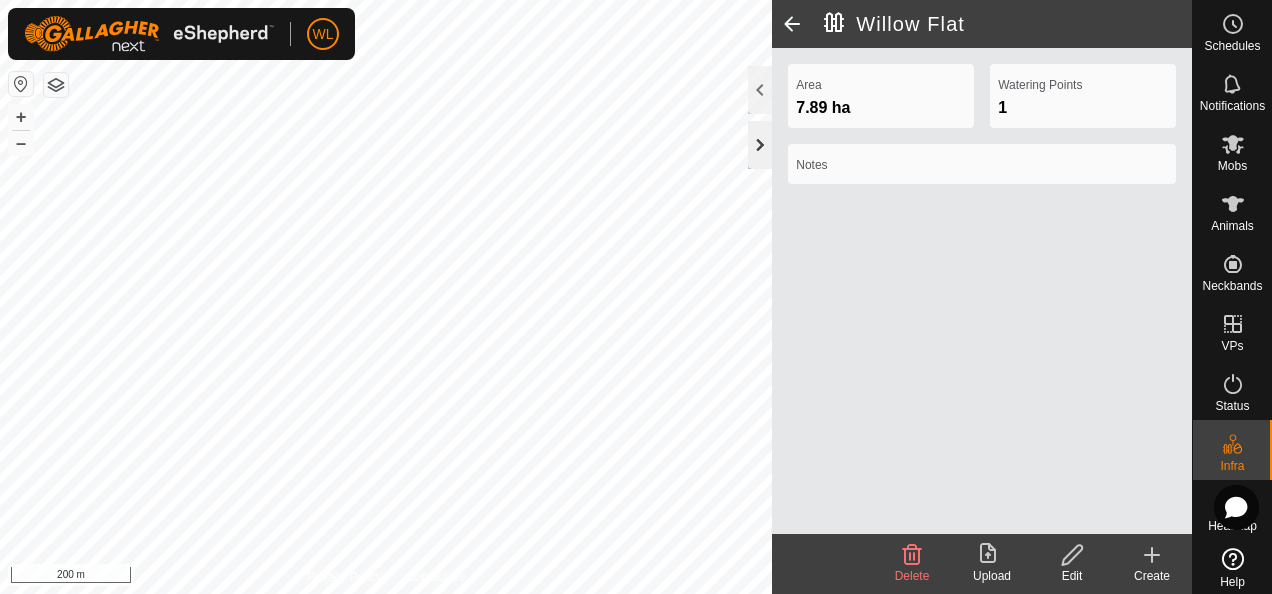 click 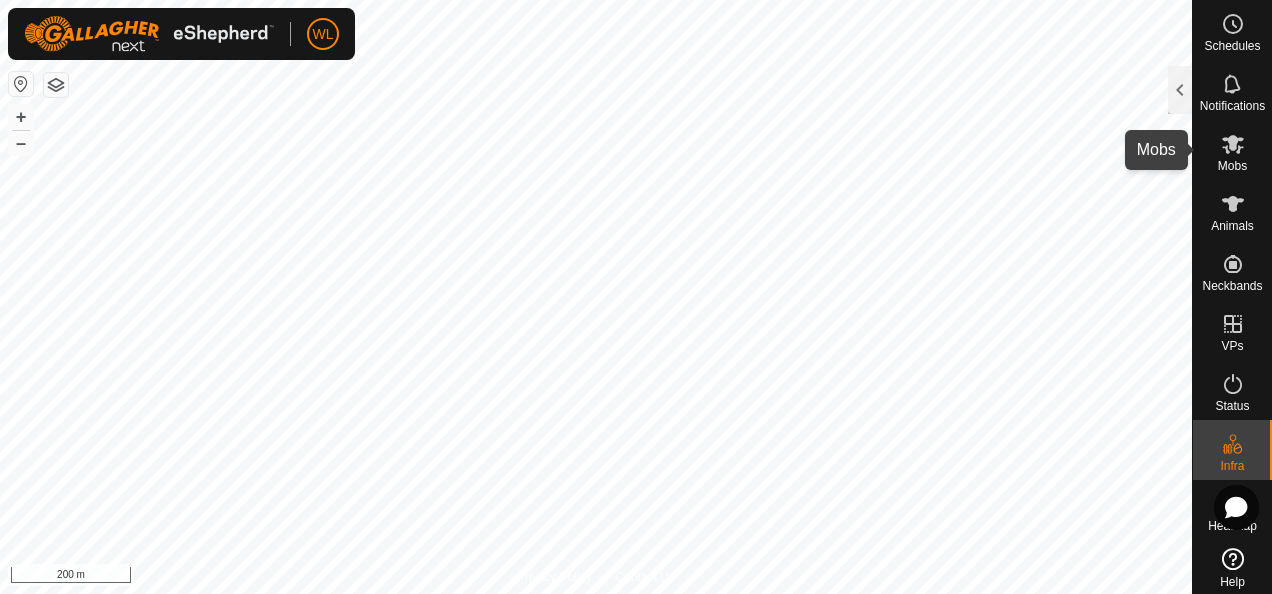 click at bounding box center (1233, 144) 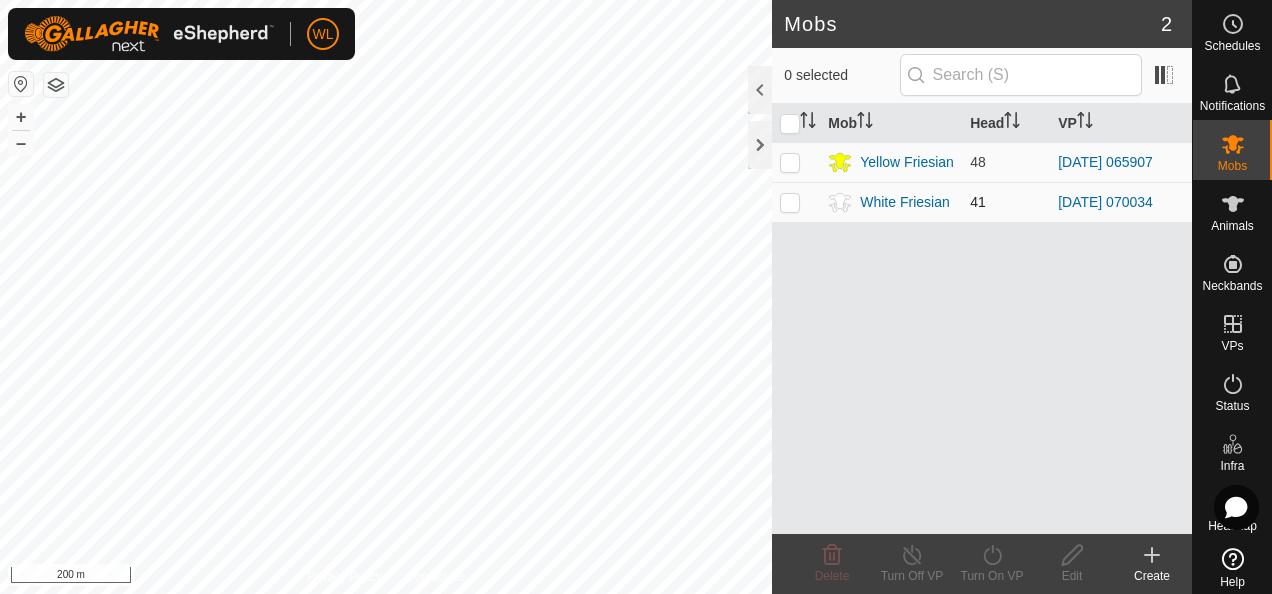 click at bounding box center [790, 202] 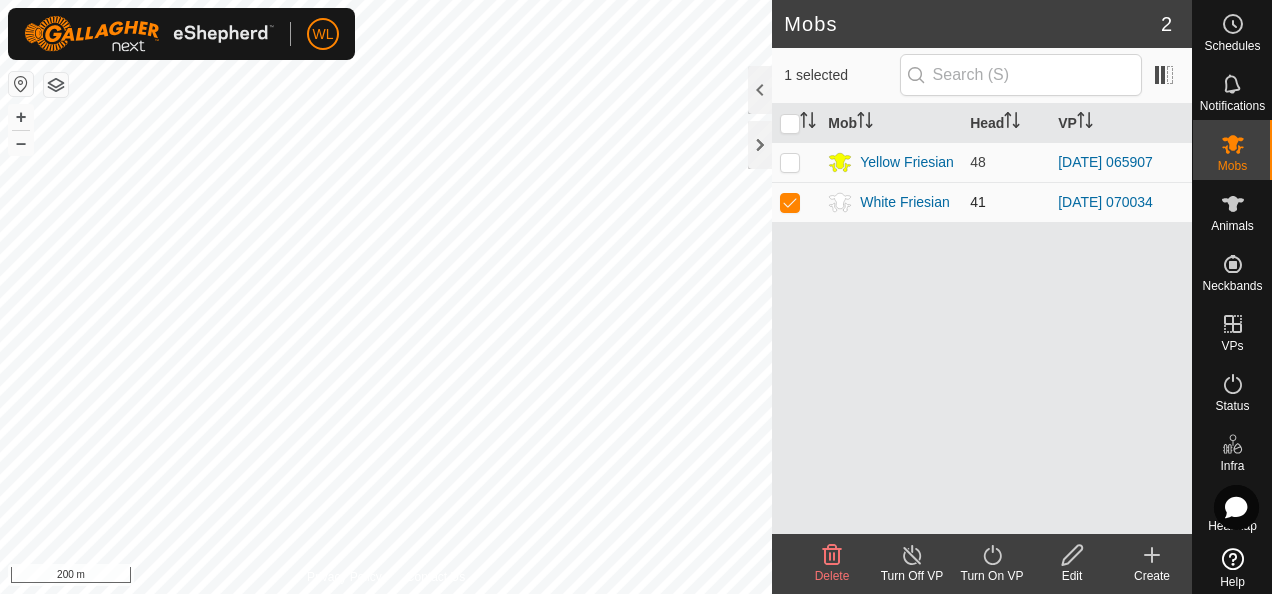 click at bounding box center (790, 202) 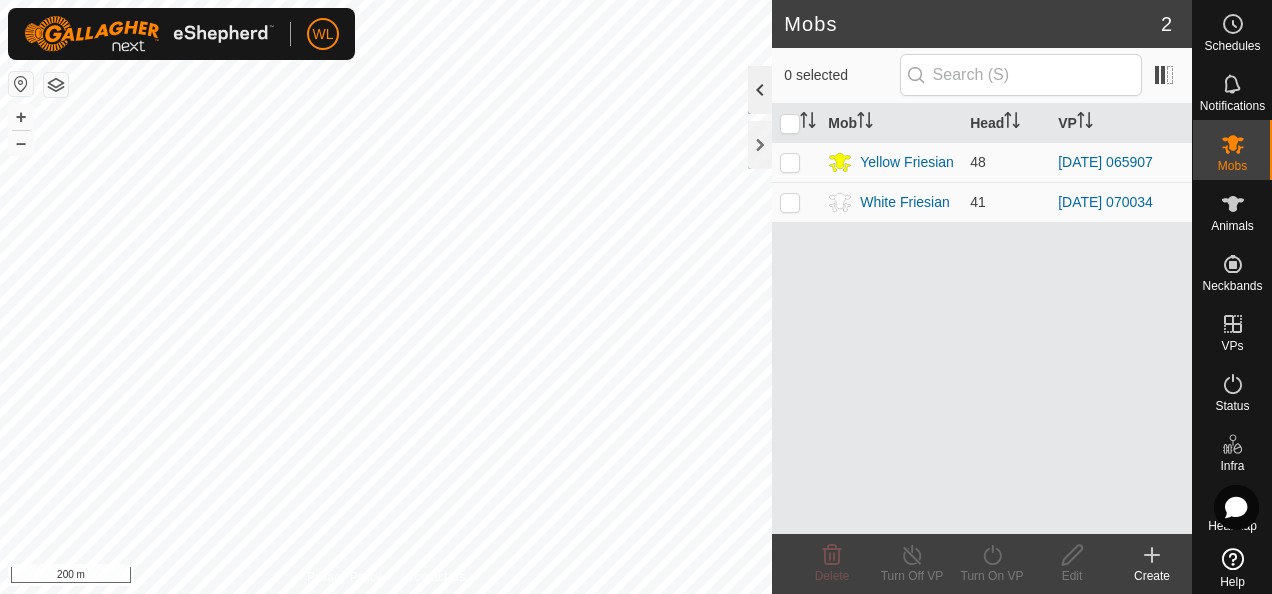 click 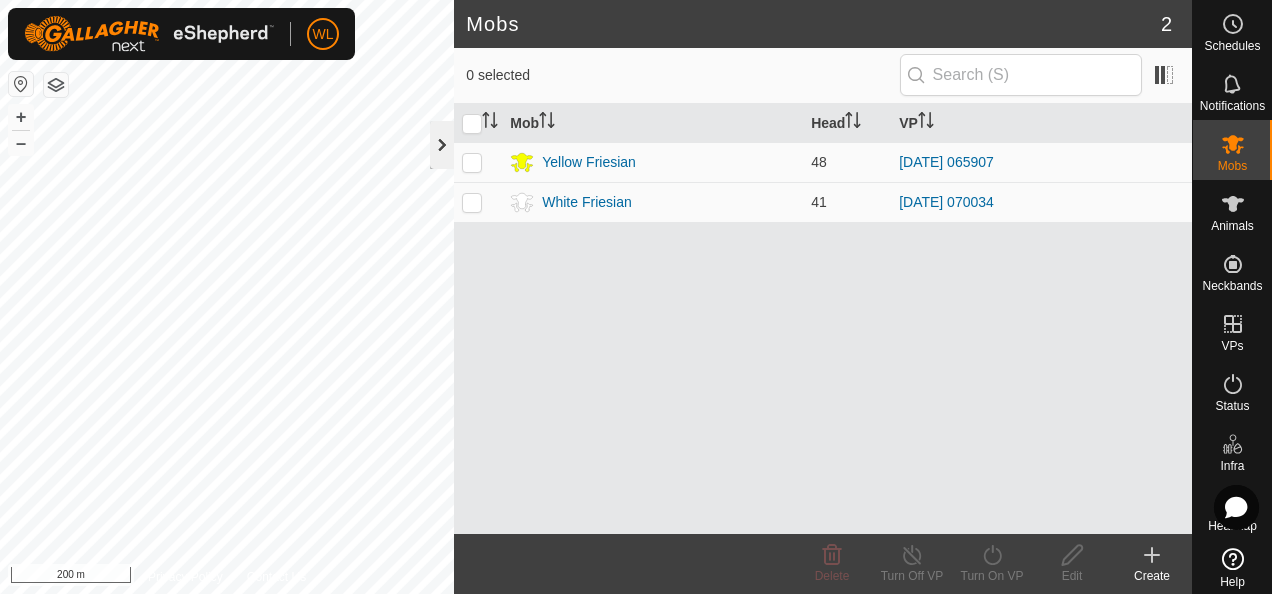click 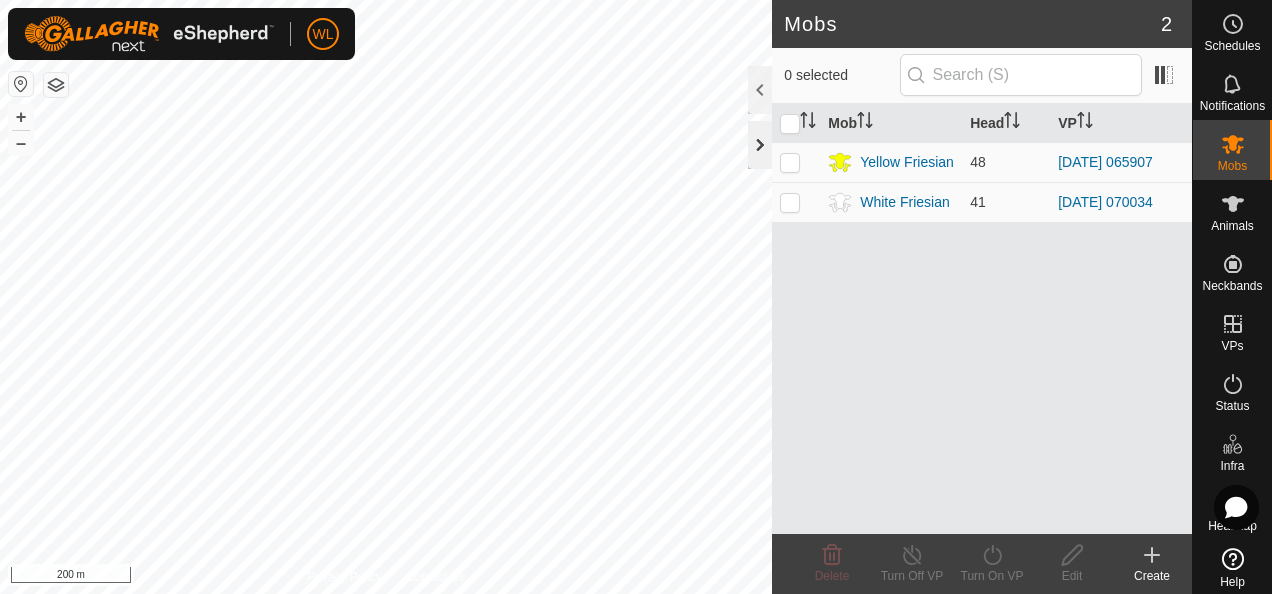 click 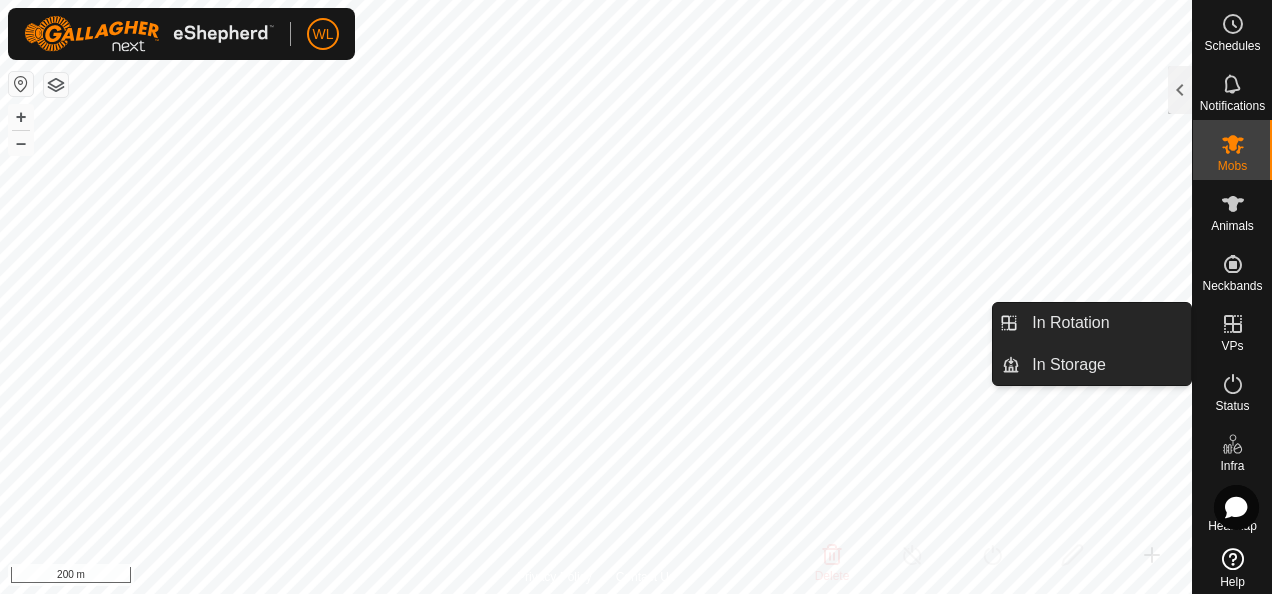 click 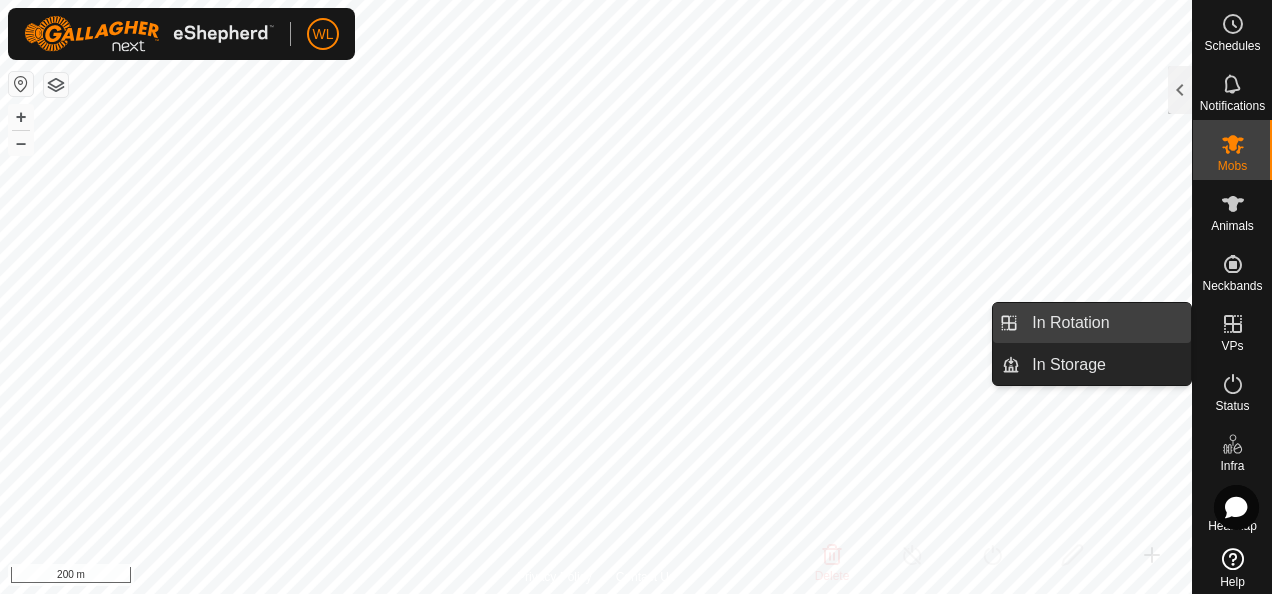 click on "In Rotation" at bounding box center (1105, 323) 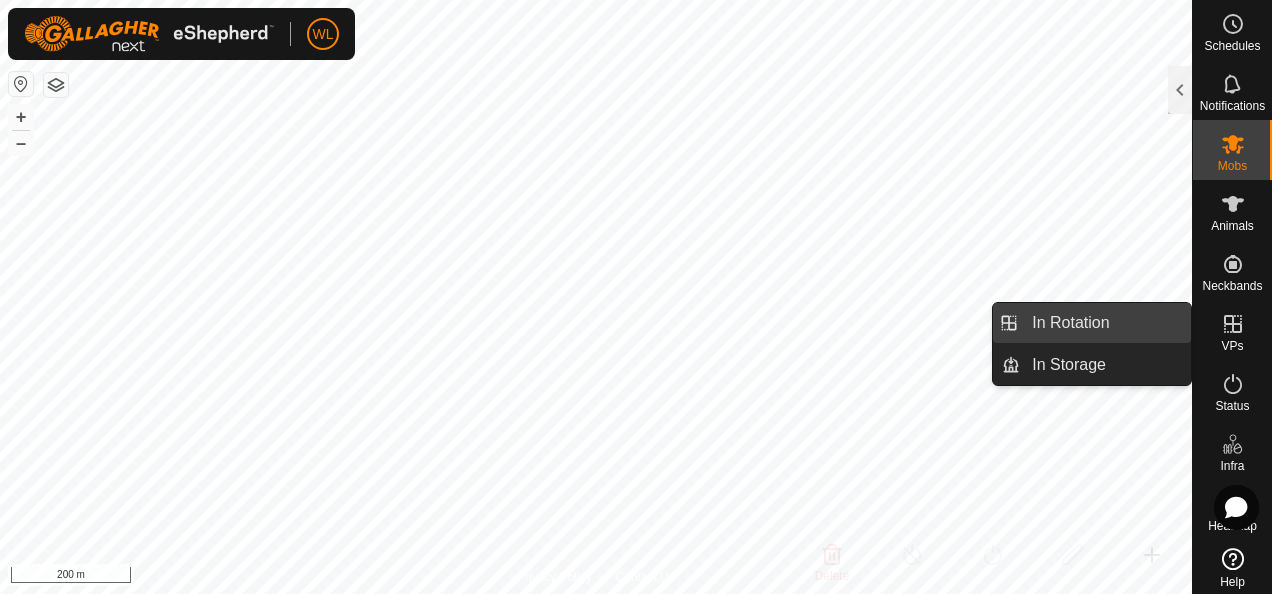 click on "In Rotation" at bounding box center (1105, 323) 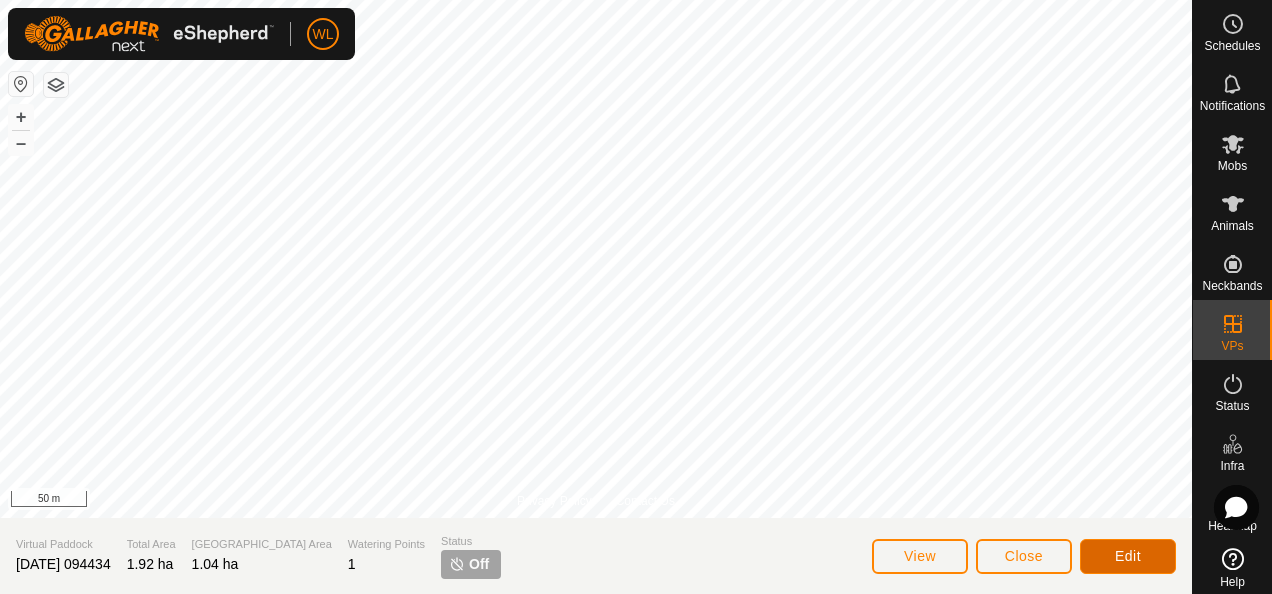 click on "Edit" 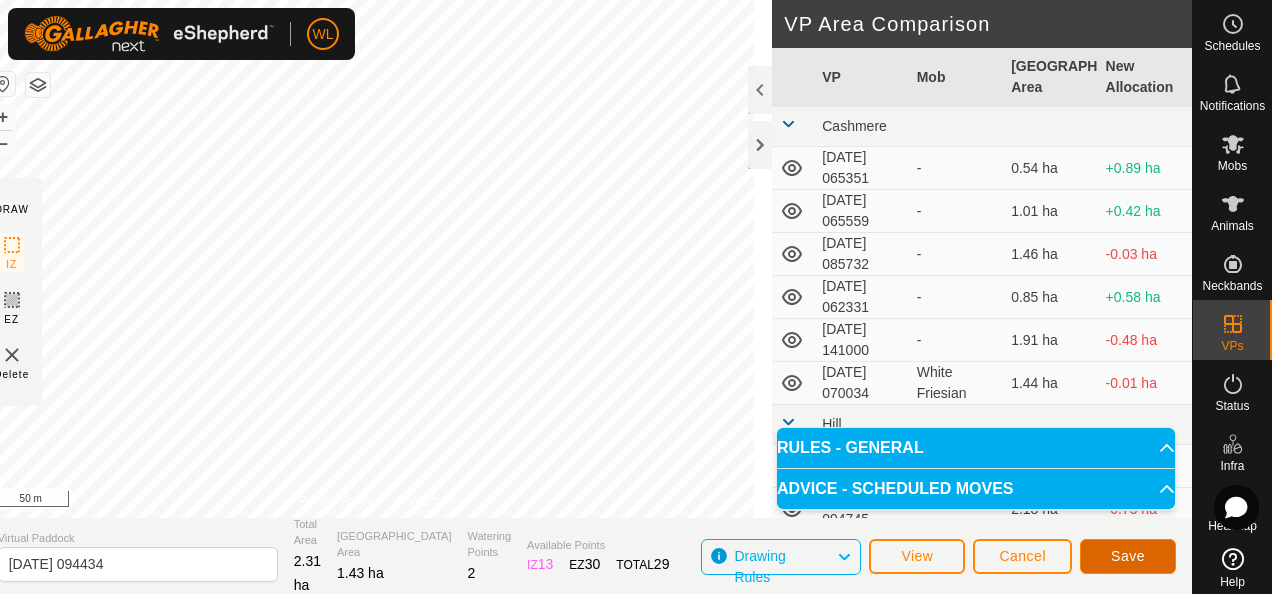 click on "Save" 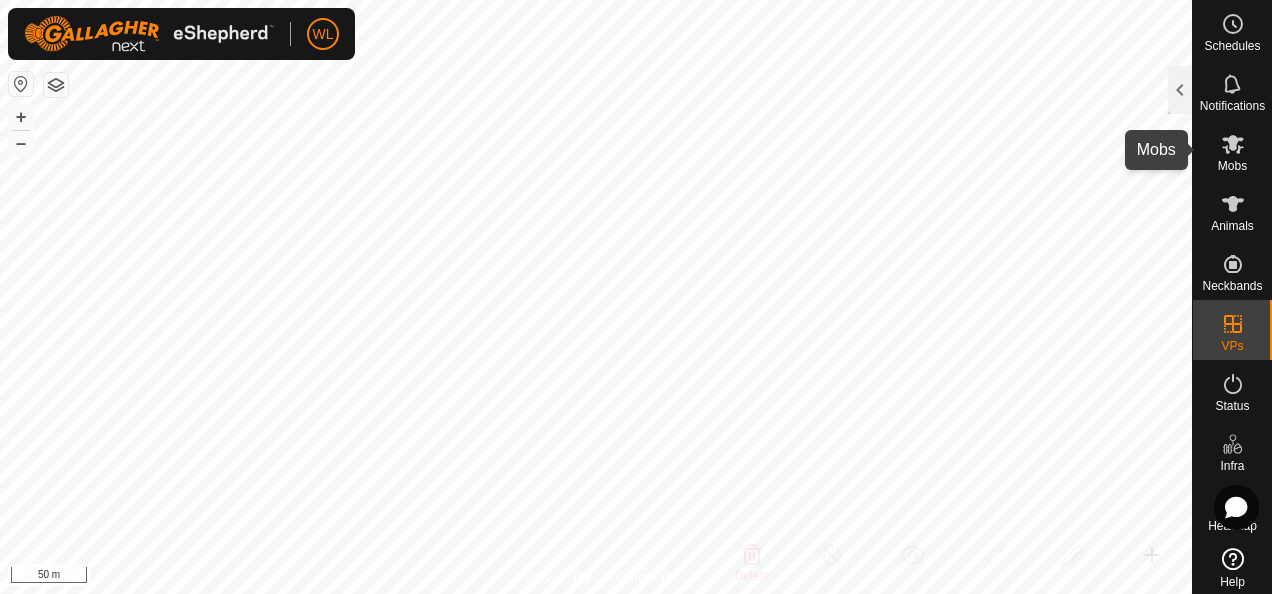 click on "Mobs" at bounding box center [1232, 166] 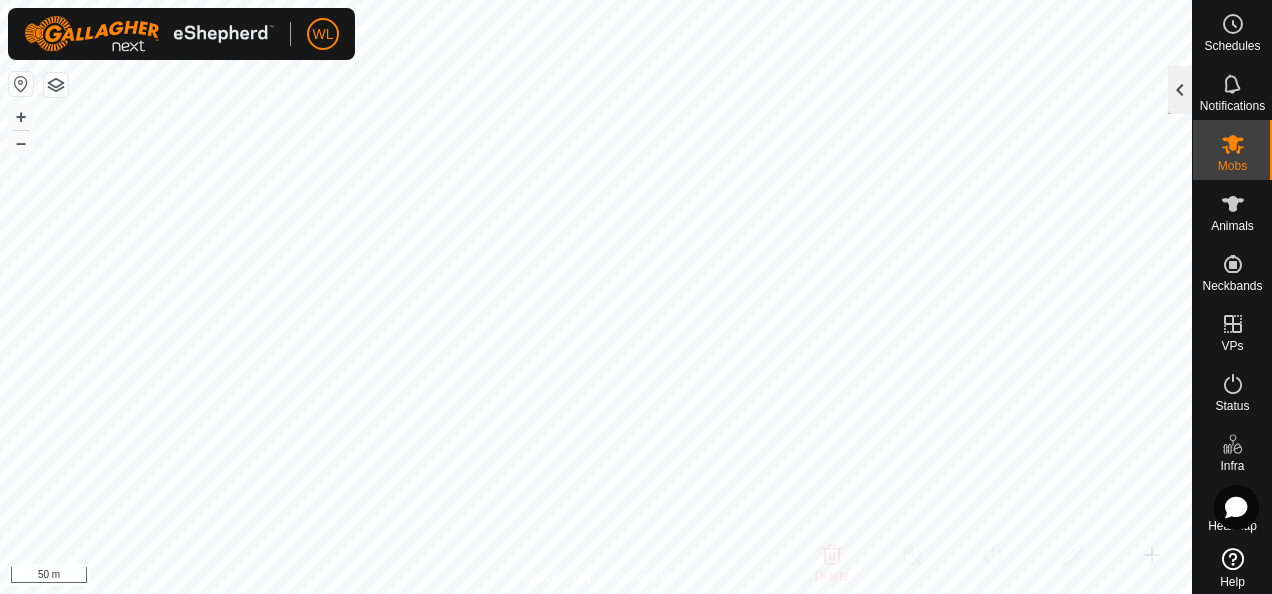 click 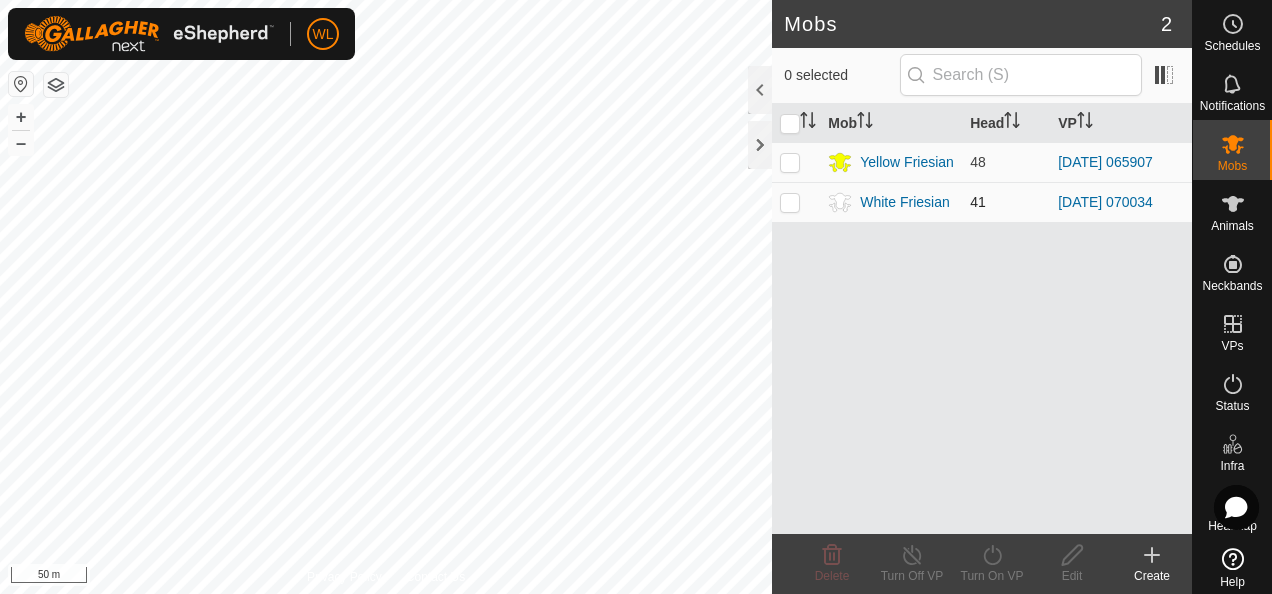 click at bounding box center (790, 202) 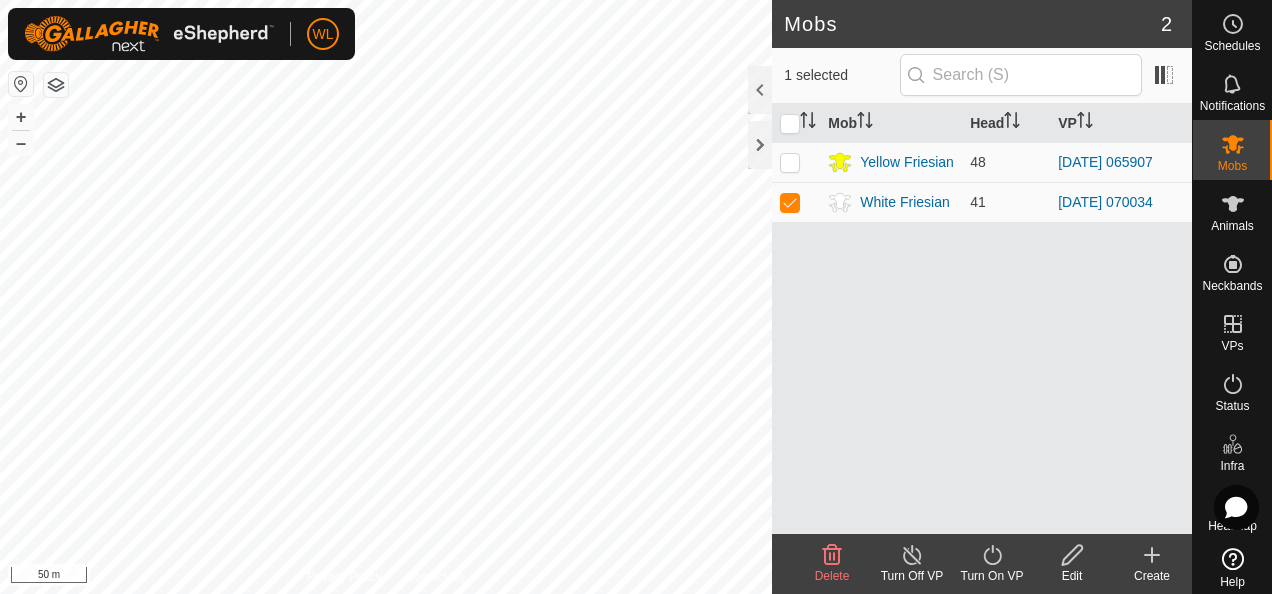 click 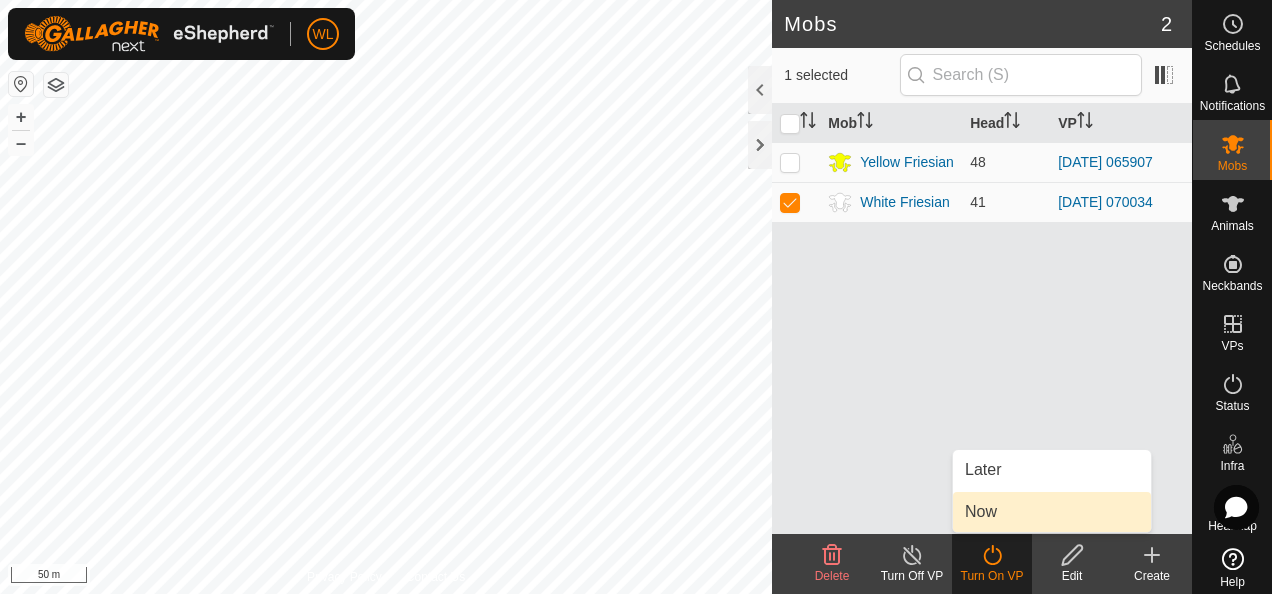 click on "Now" at bounding box center [1052, 512] 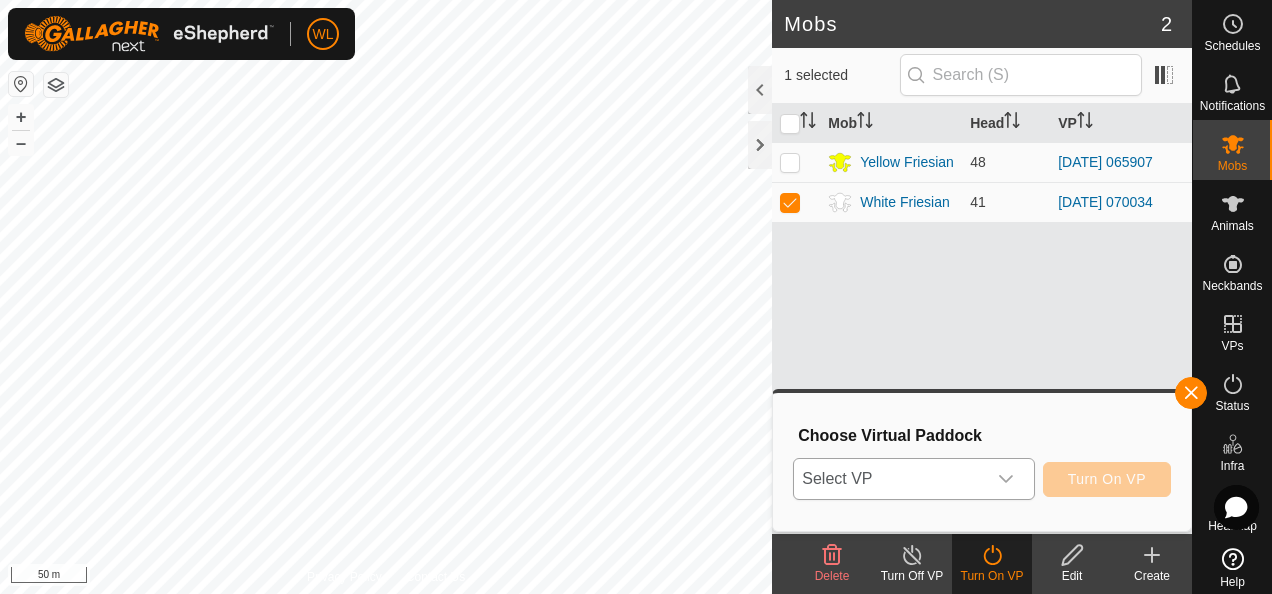 click 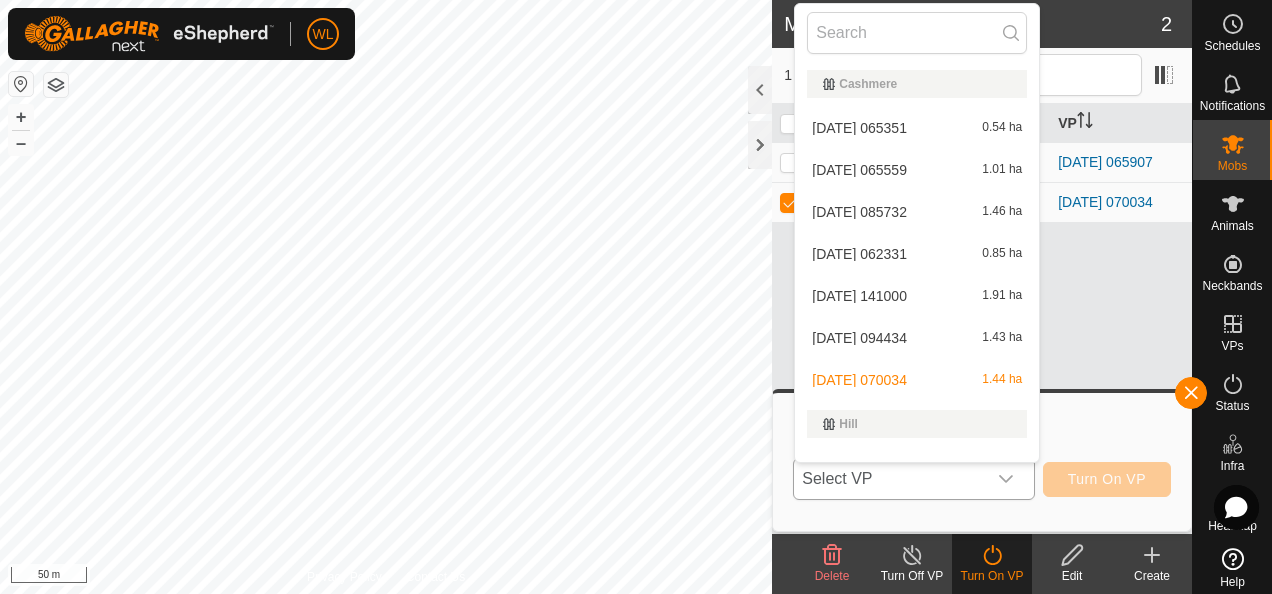 scroll, scrollTop: 26, scrollLeft: 0, axis: vertical 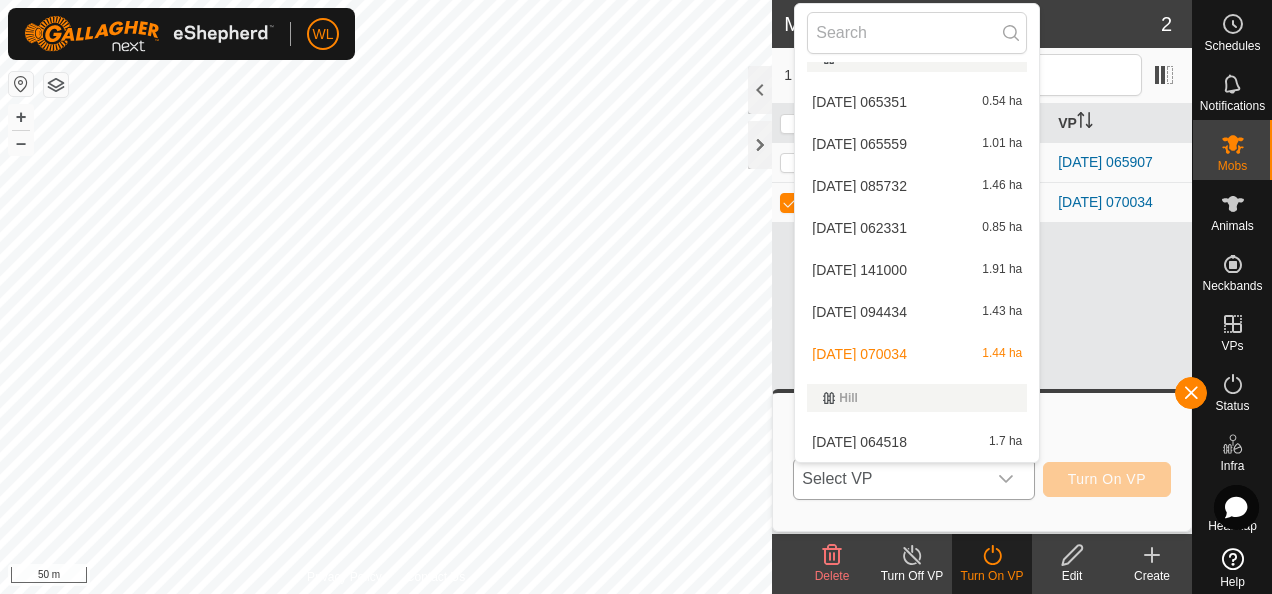 click on "2025-07-27 094434  1.43 ha" at bounding box center (917, 312) 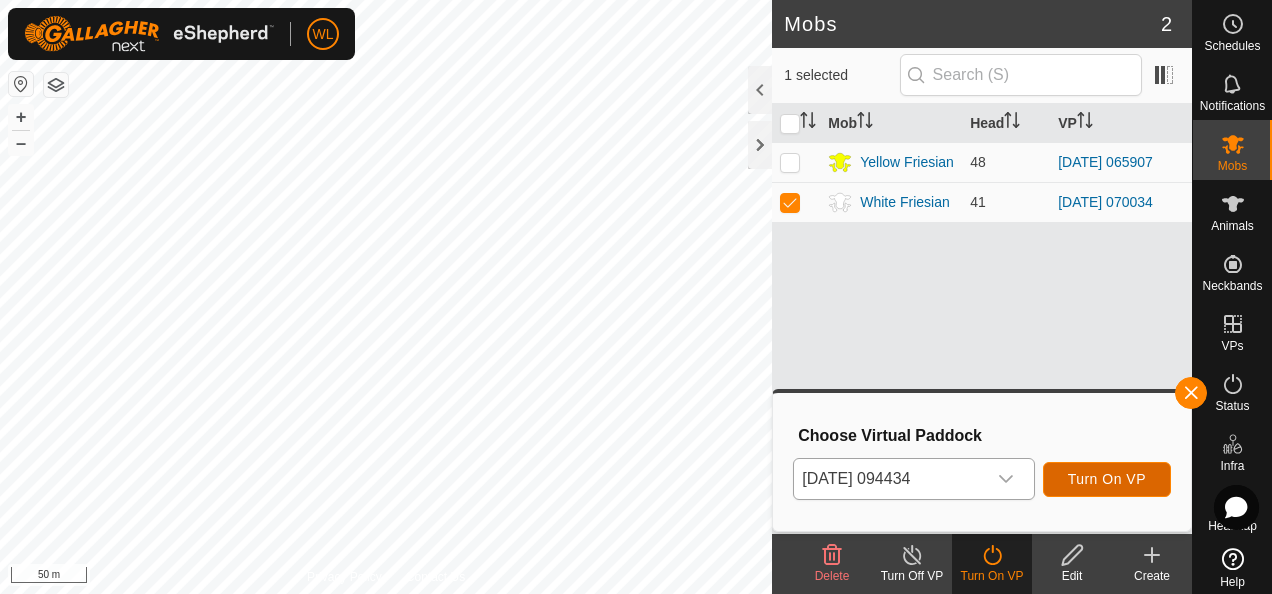 click on "Turn On VP" at bounding box center [1107, 479] 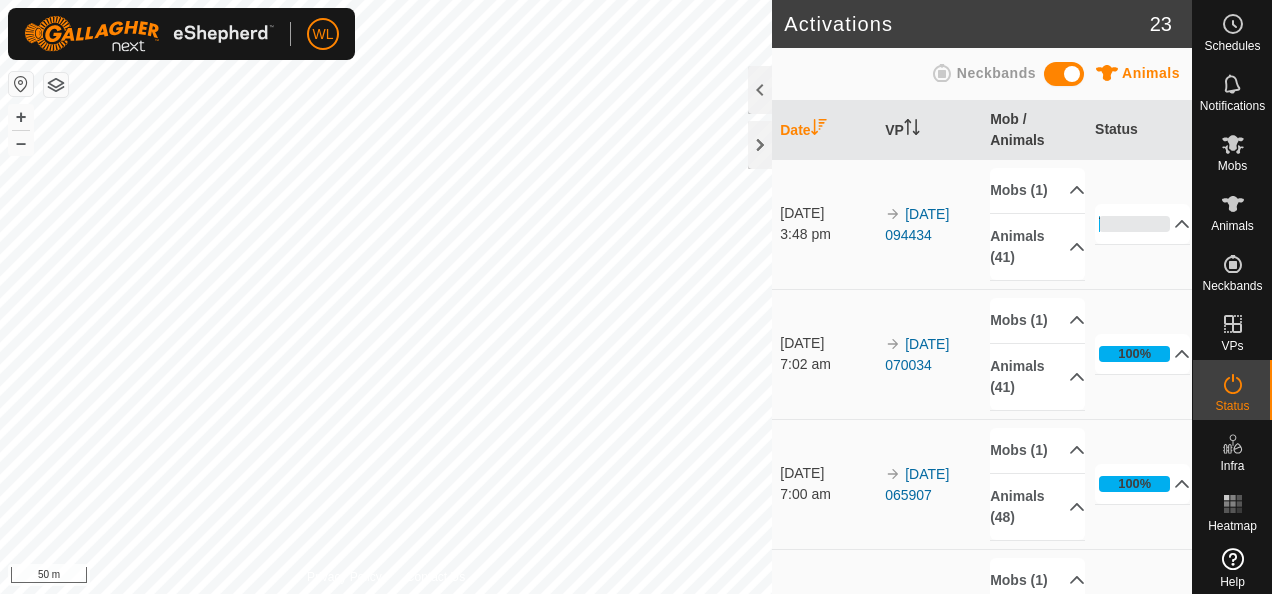 scroll, scrollTop: 0, scrollLeft: 0, axis: both 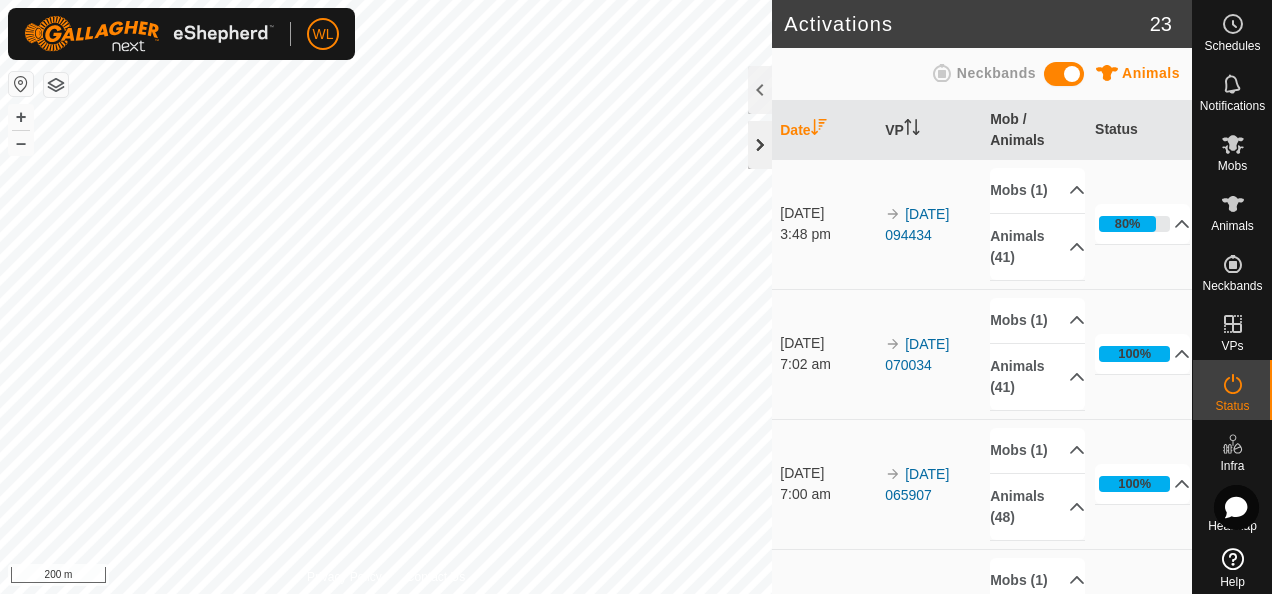 click 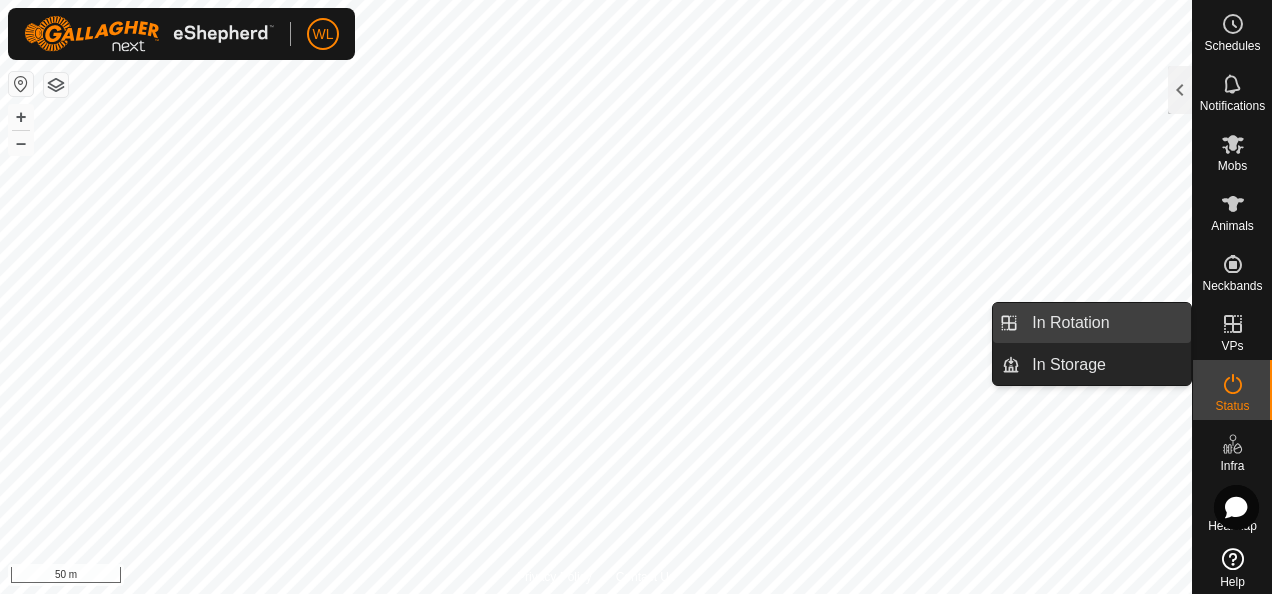 drag, startPoint x: 1122, startPoint y: 328, endPoint x: 1079, endPoint y: 326, distance: 43.046486 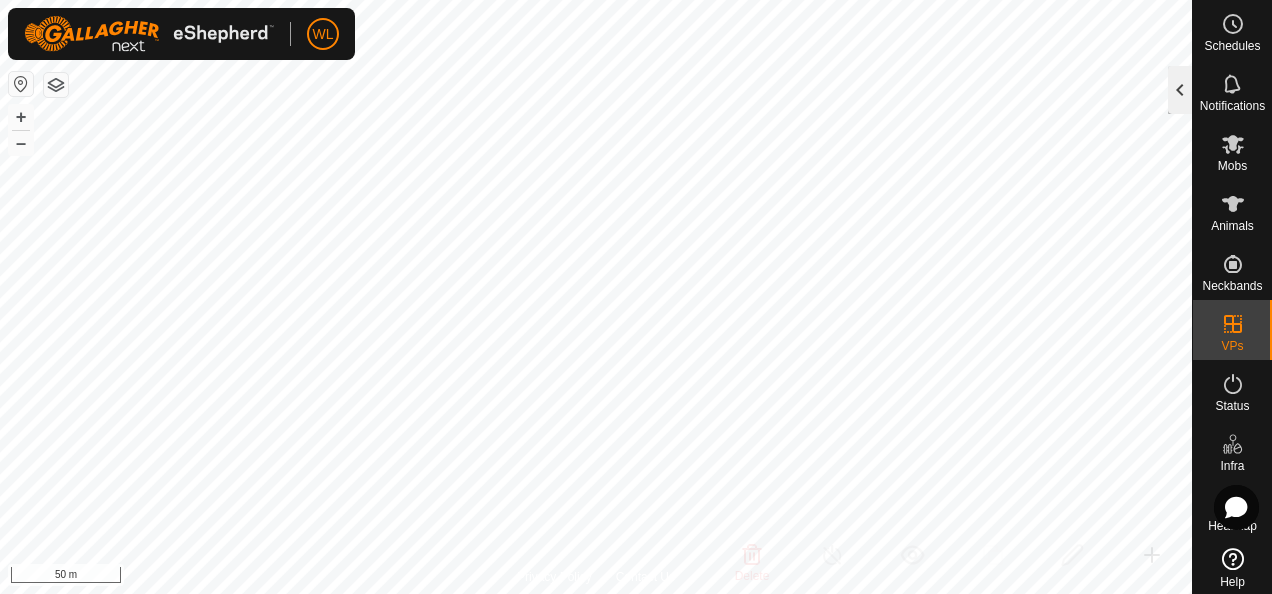 click 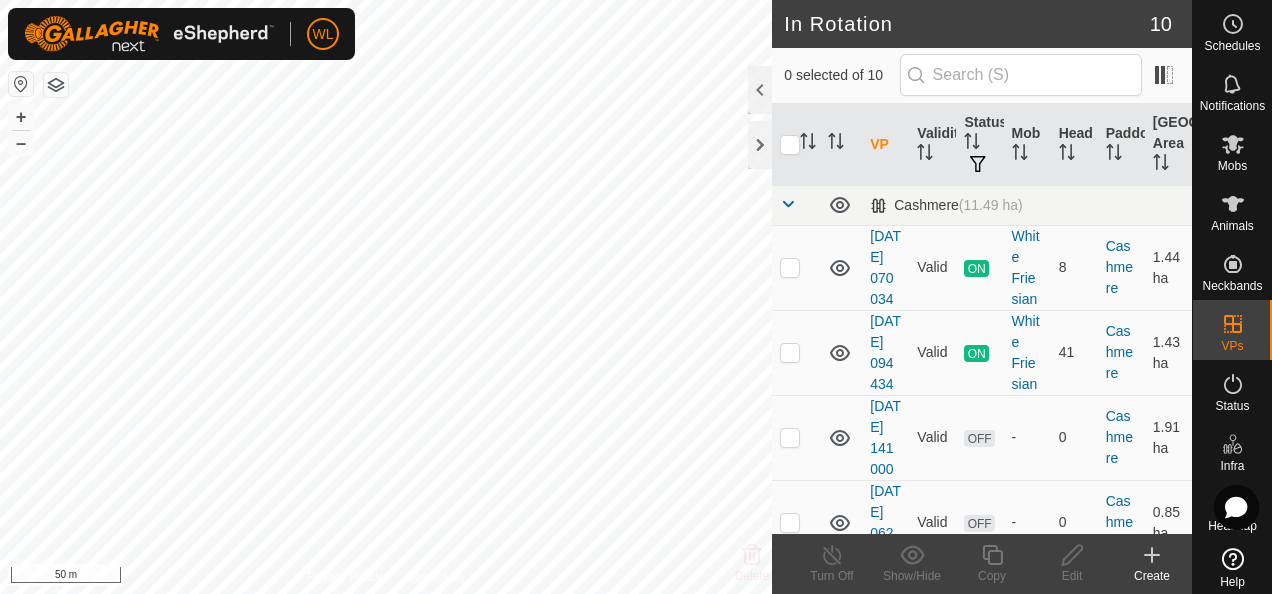 click 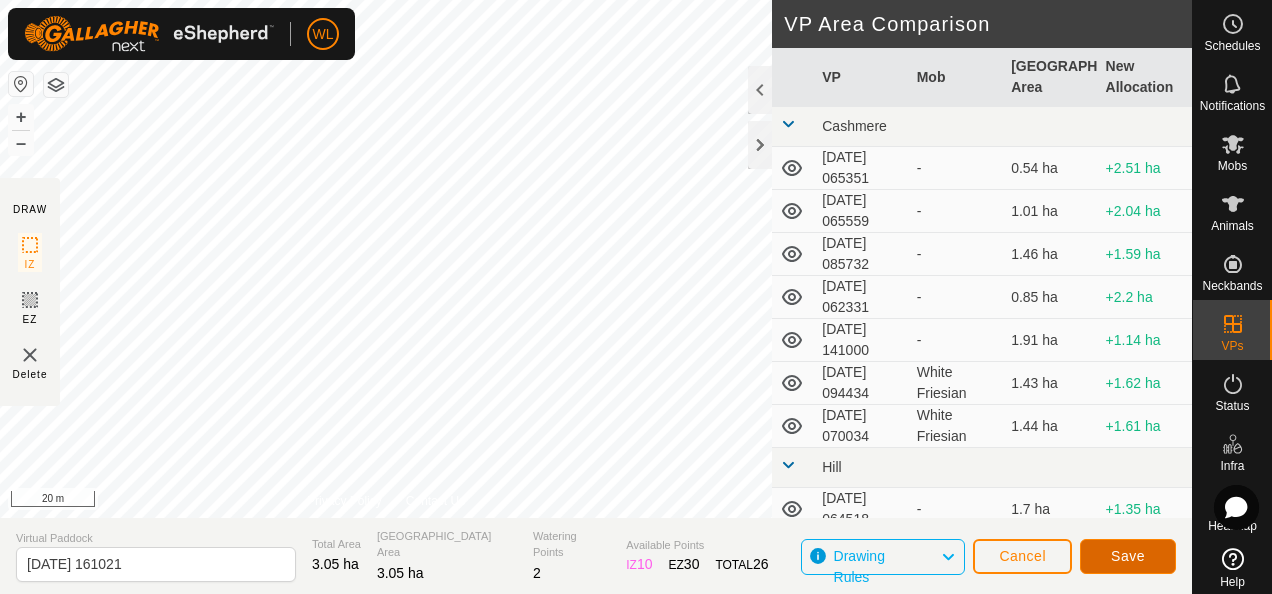 click on "Save" 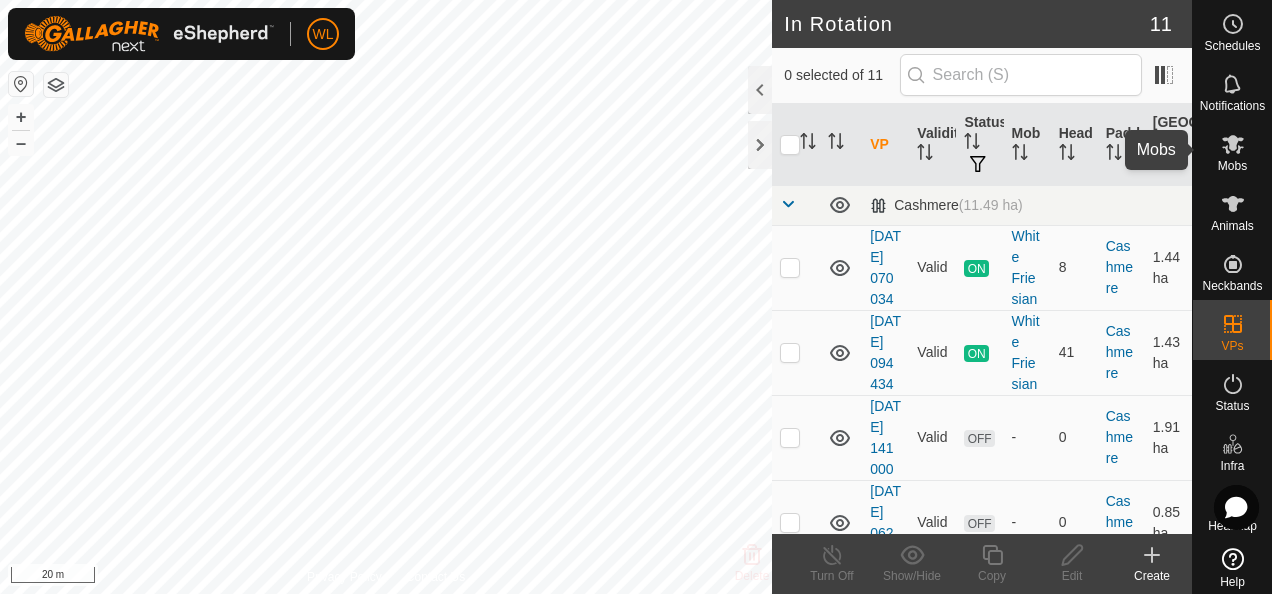click 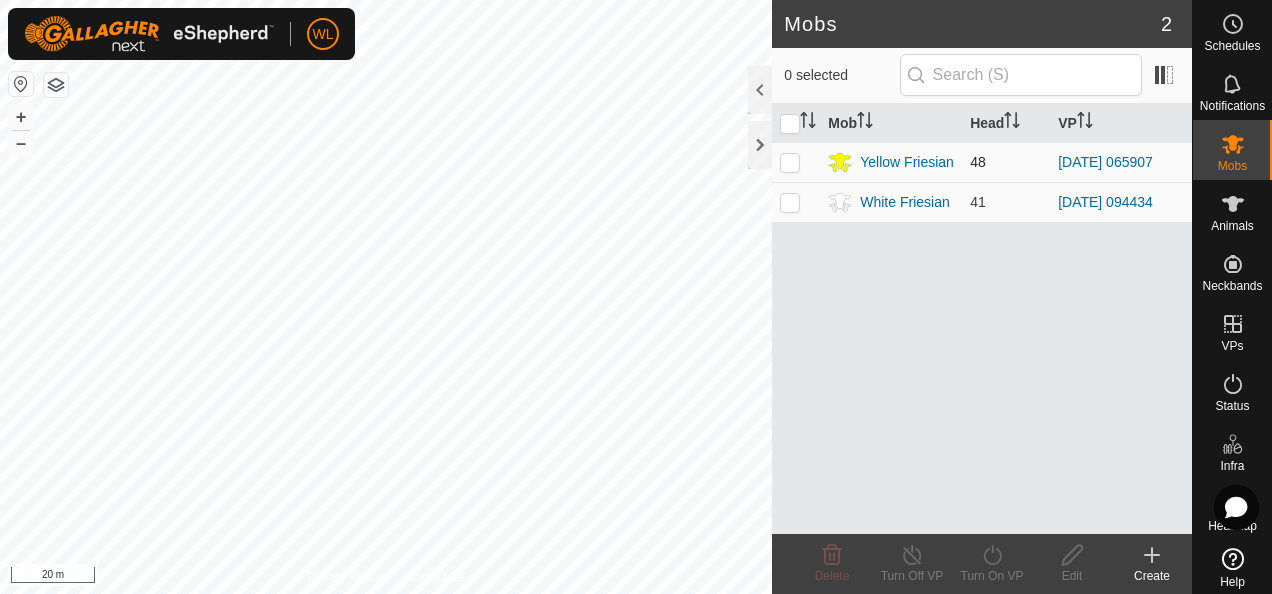 click at bounding box center (790, 162) 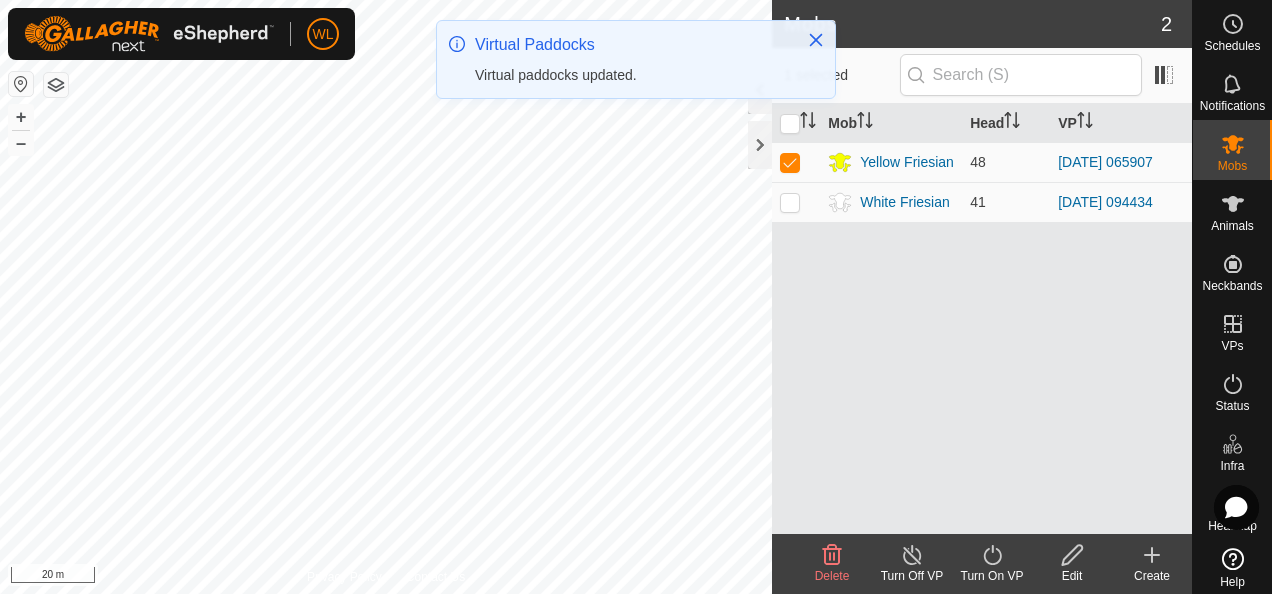 click 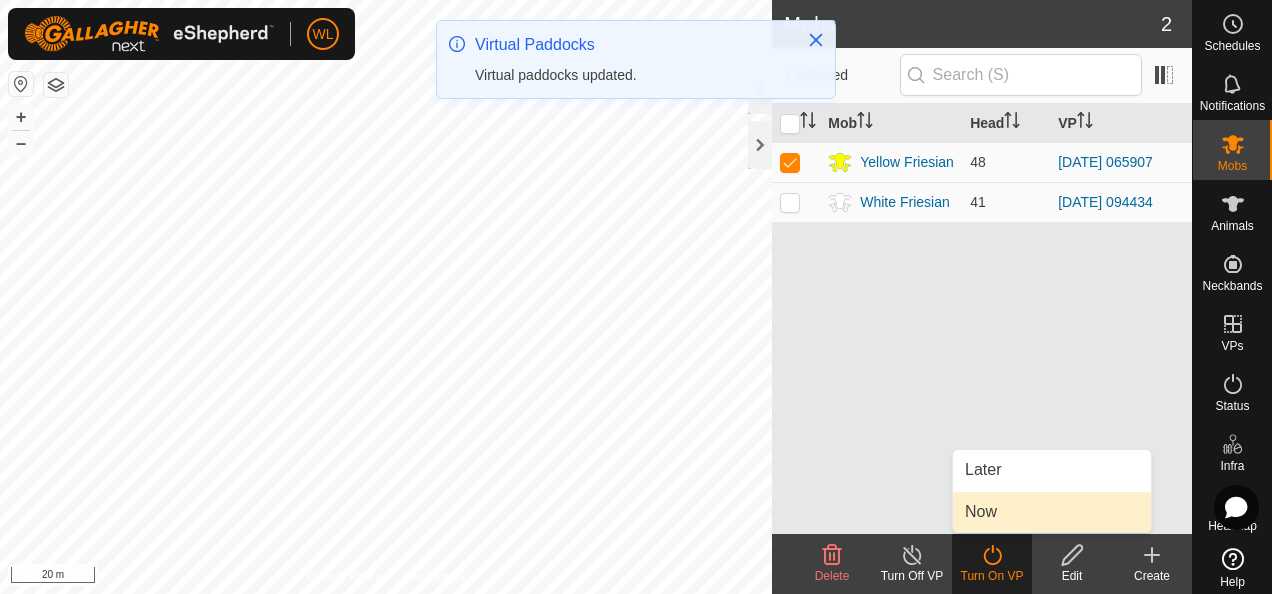 click on "Now" at bounding box center [1052, 512] 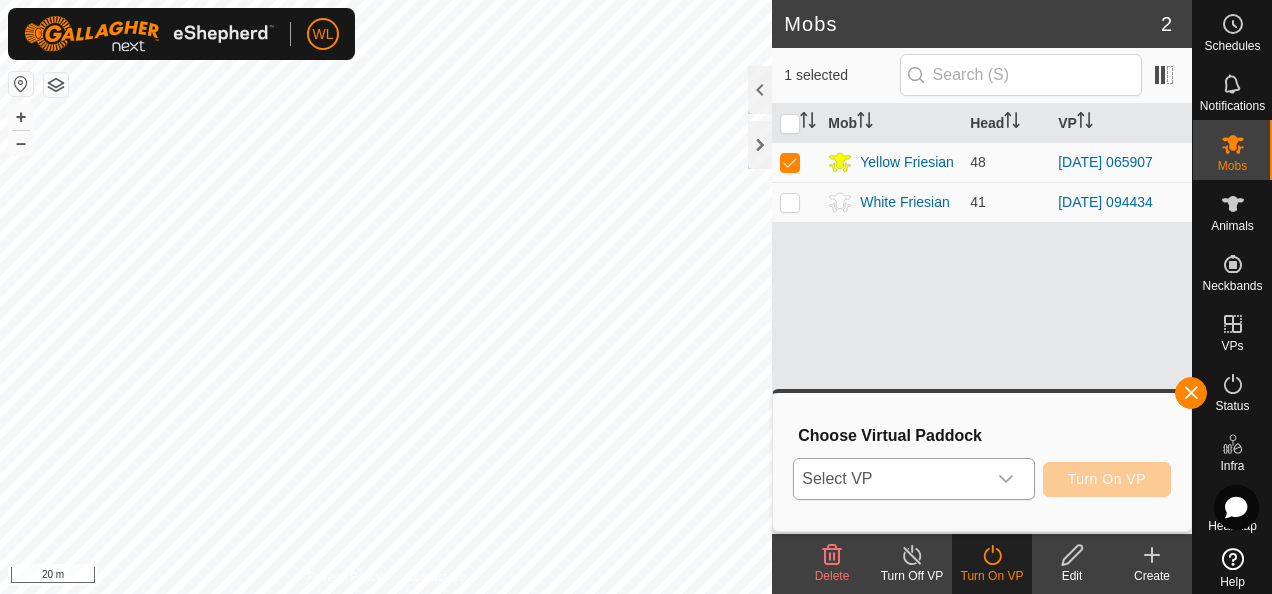 click at bounding box center (1006, 479) 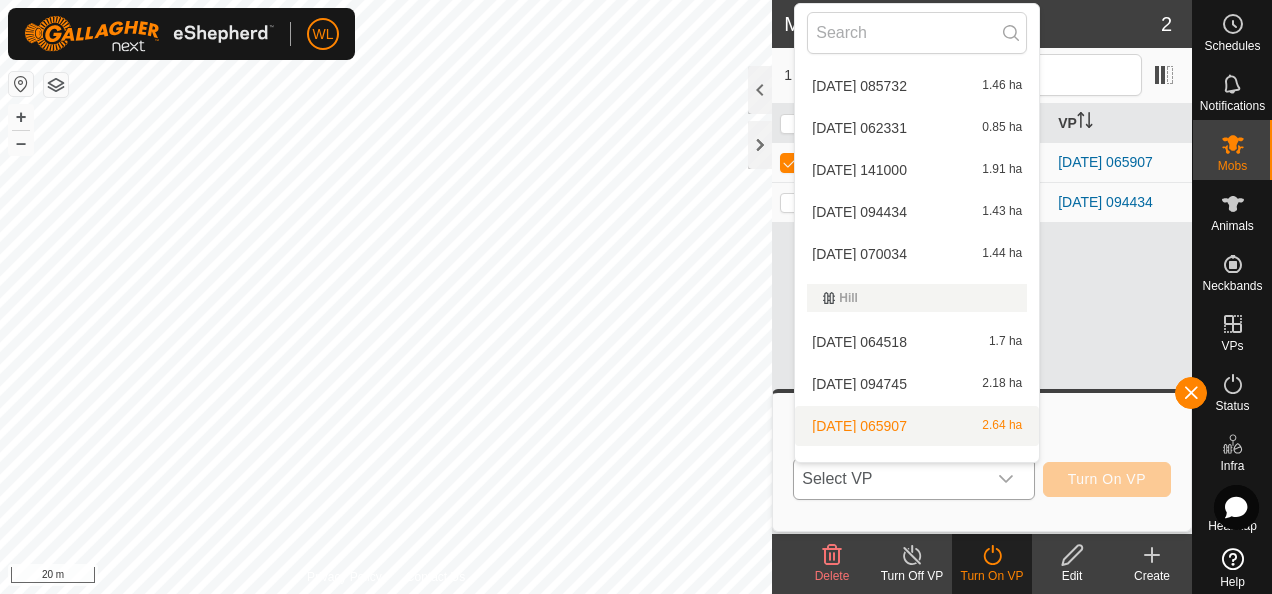 scroll, scrollTop: 152, scrollLeft: 0, axis: vertical 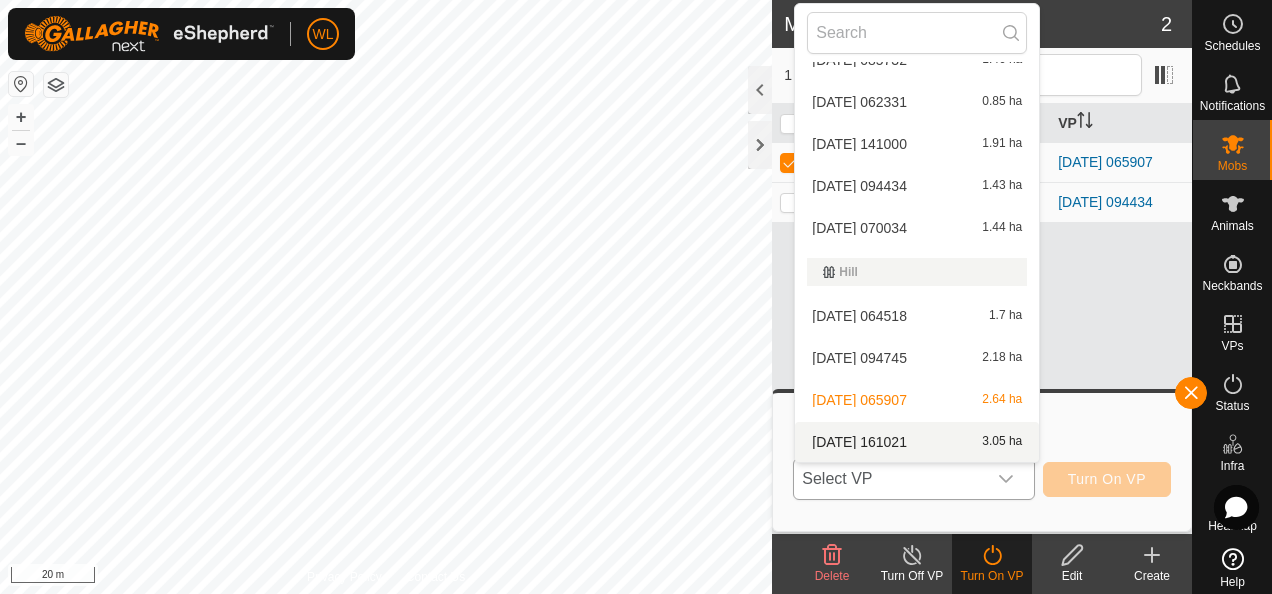 click on "[DATE] [DATE]  3.05 ha" at bounding box center [917, 442] 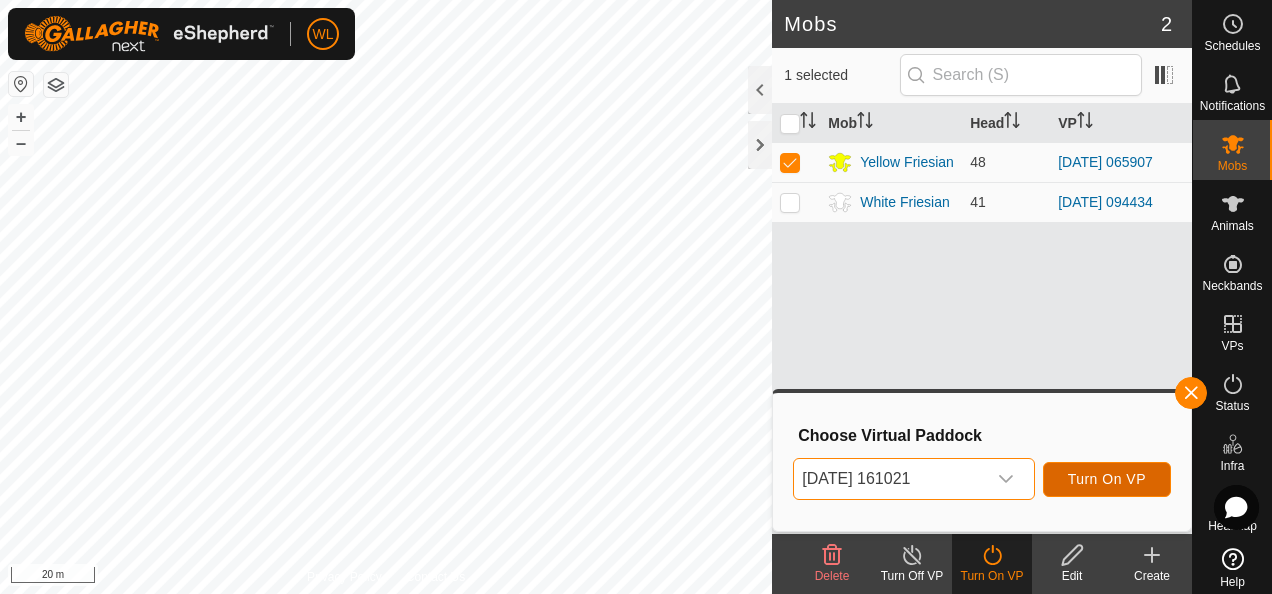 click on "Turn On VP" at bounding box center [1107, 479] 